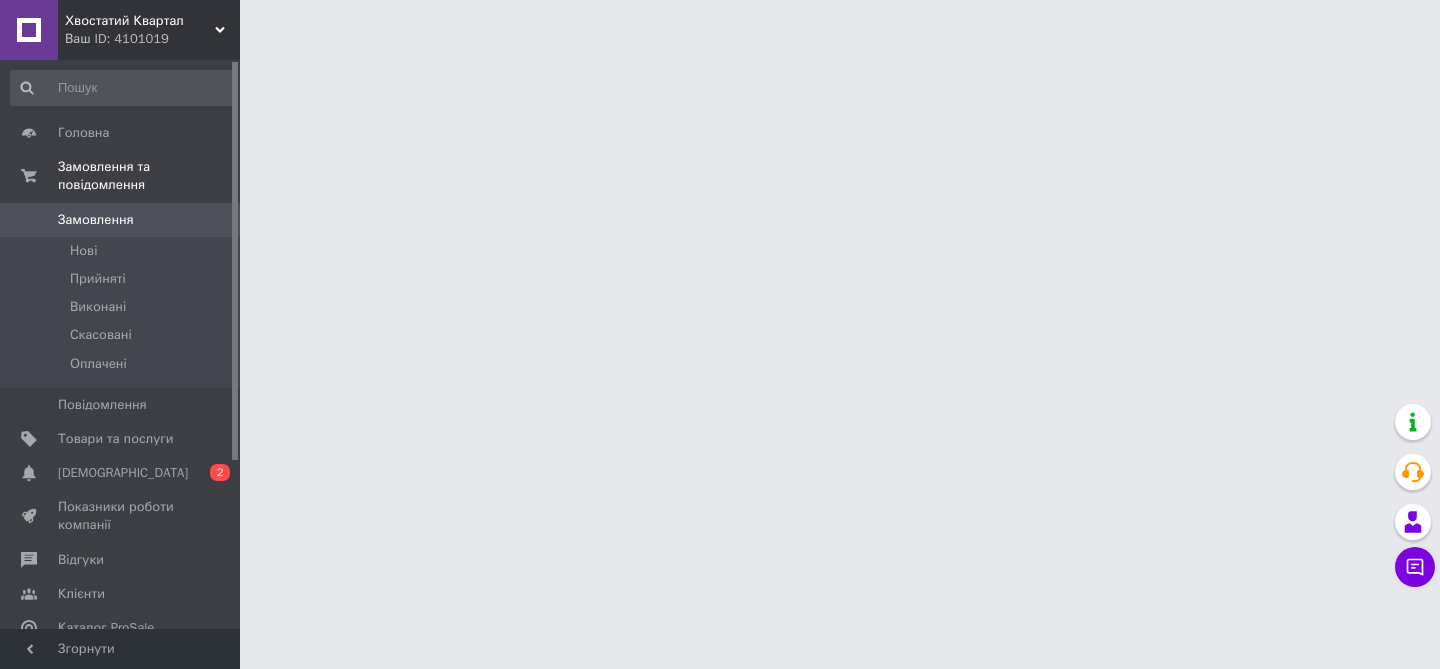 scroll, scrollTop: 0, scrollLeft: 0, axis: both 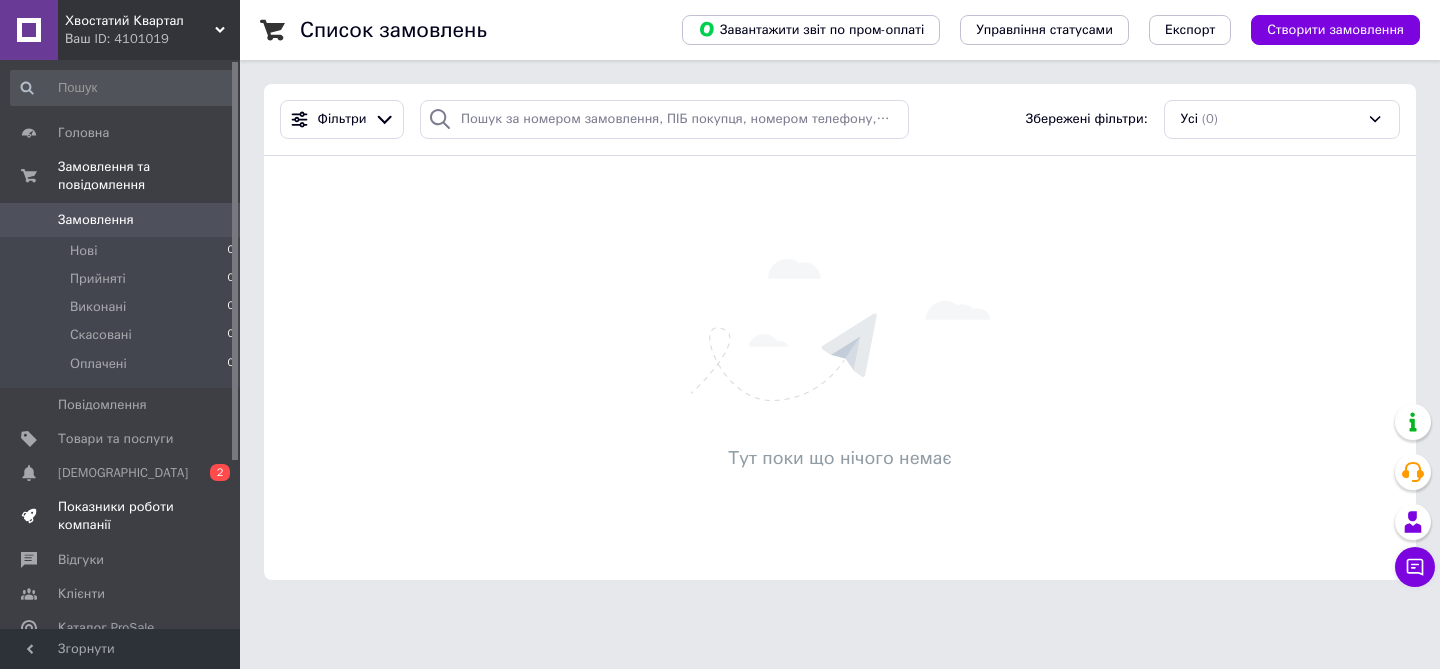 click on "Показники роботи компанії" at bounding box center (123, 516) 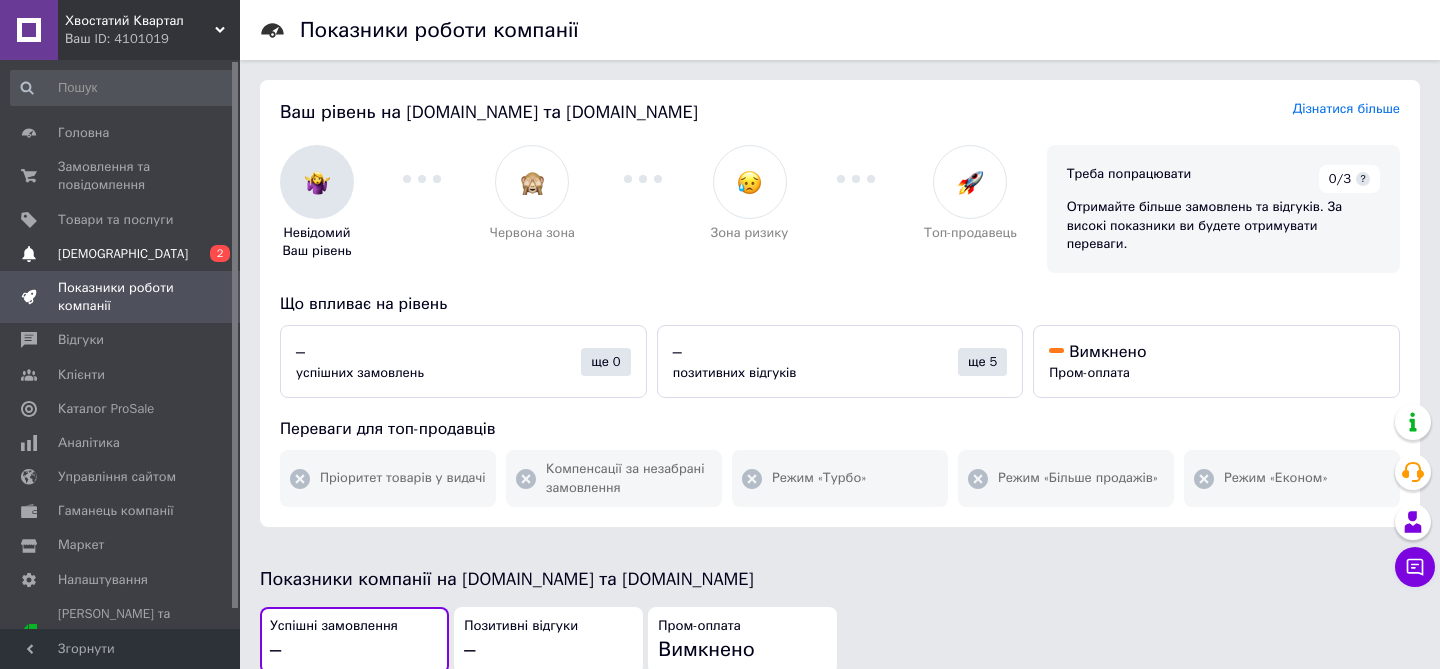 click on "[DEMOGRAPHIC_DATA]" at bounding box center (121, 254) 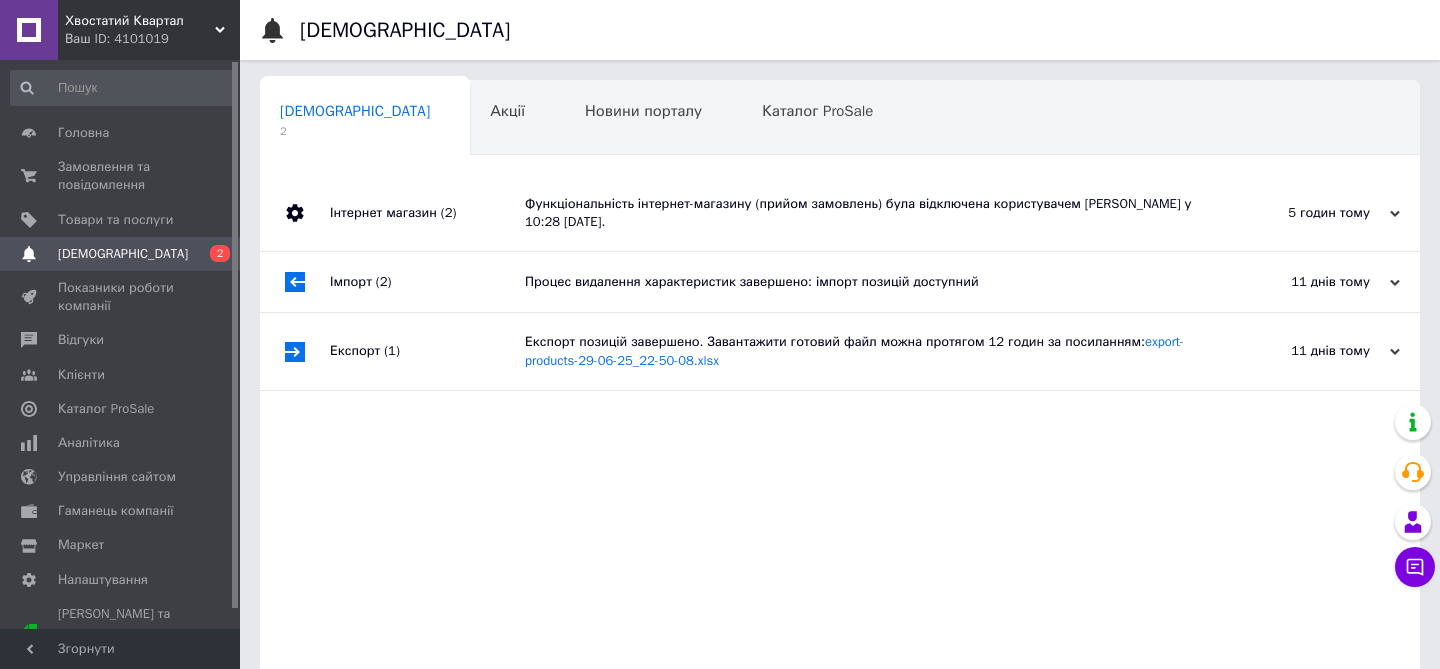 click on "Інтернет магазин   (2)" at bounding box center (427, 213) 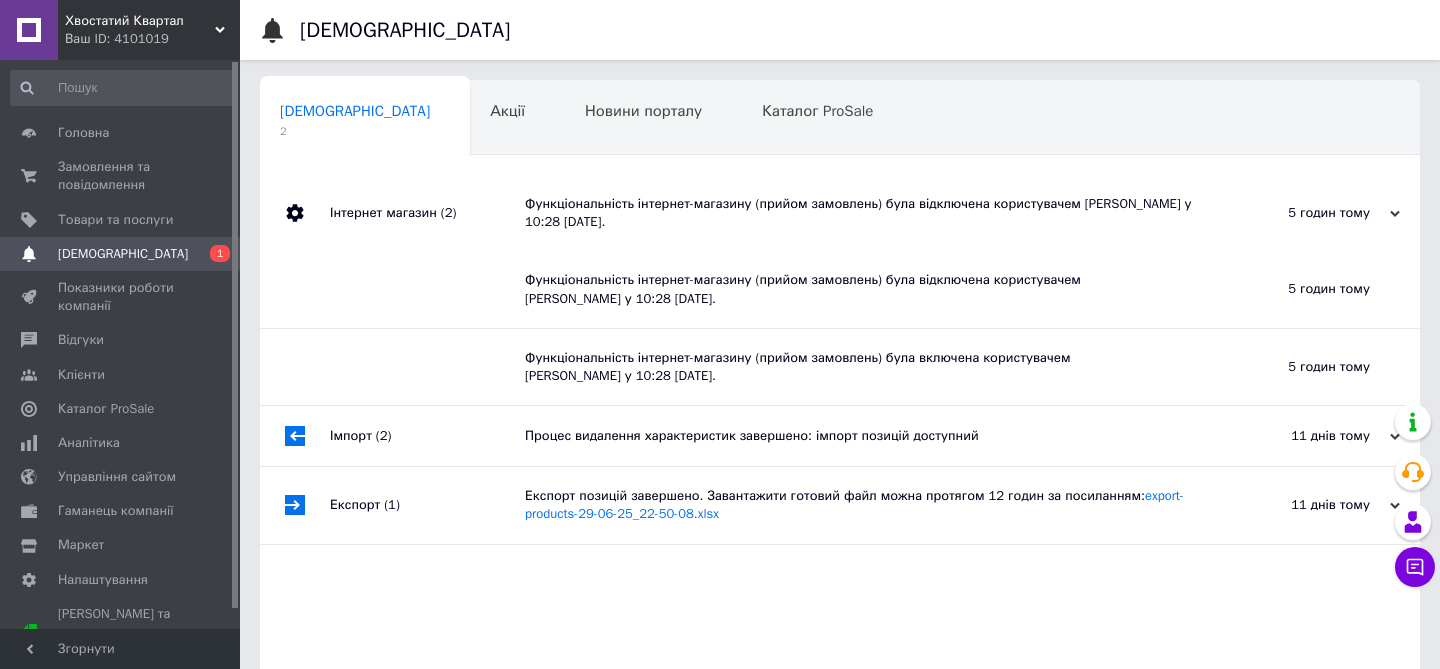 click on "Інтернет магазин   (2)" at bounding box center [427, 213] 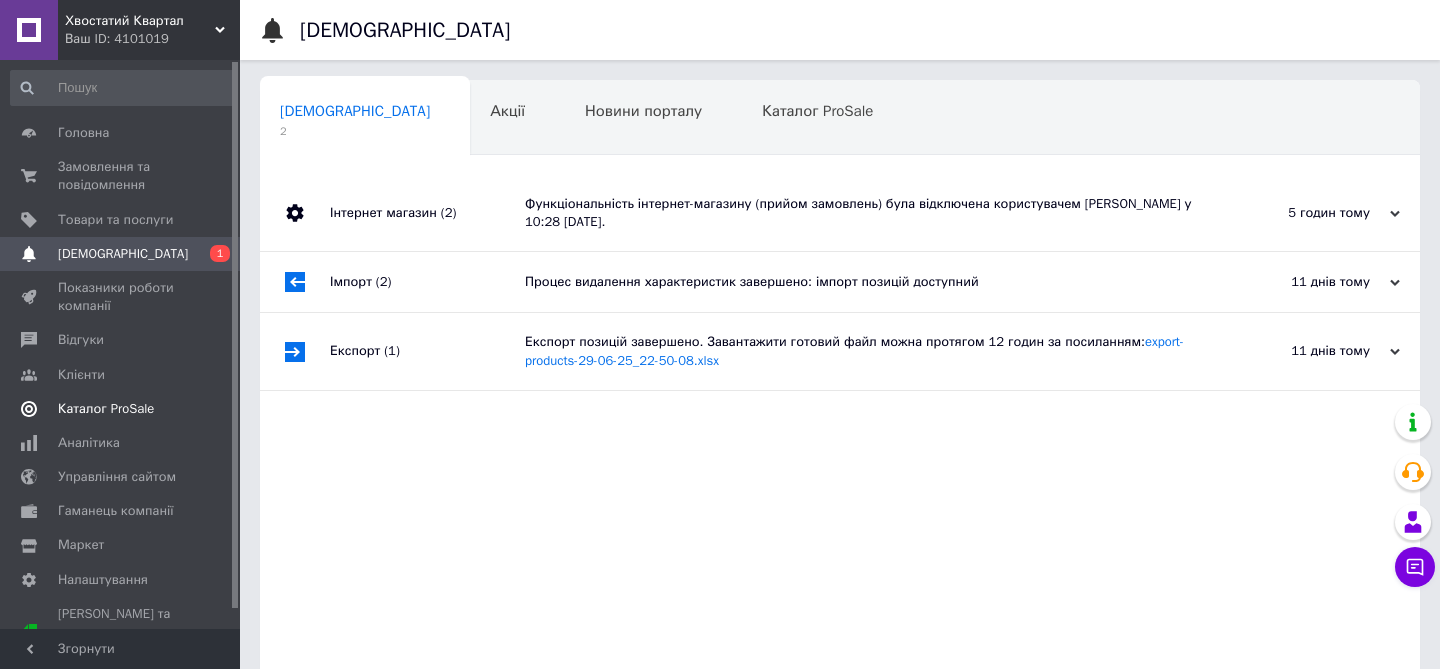 scroll, scrollTop: 20, scrollLeft: 0, axis: vertical 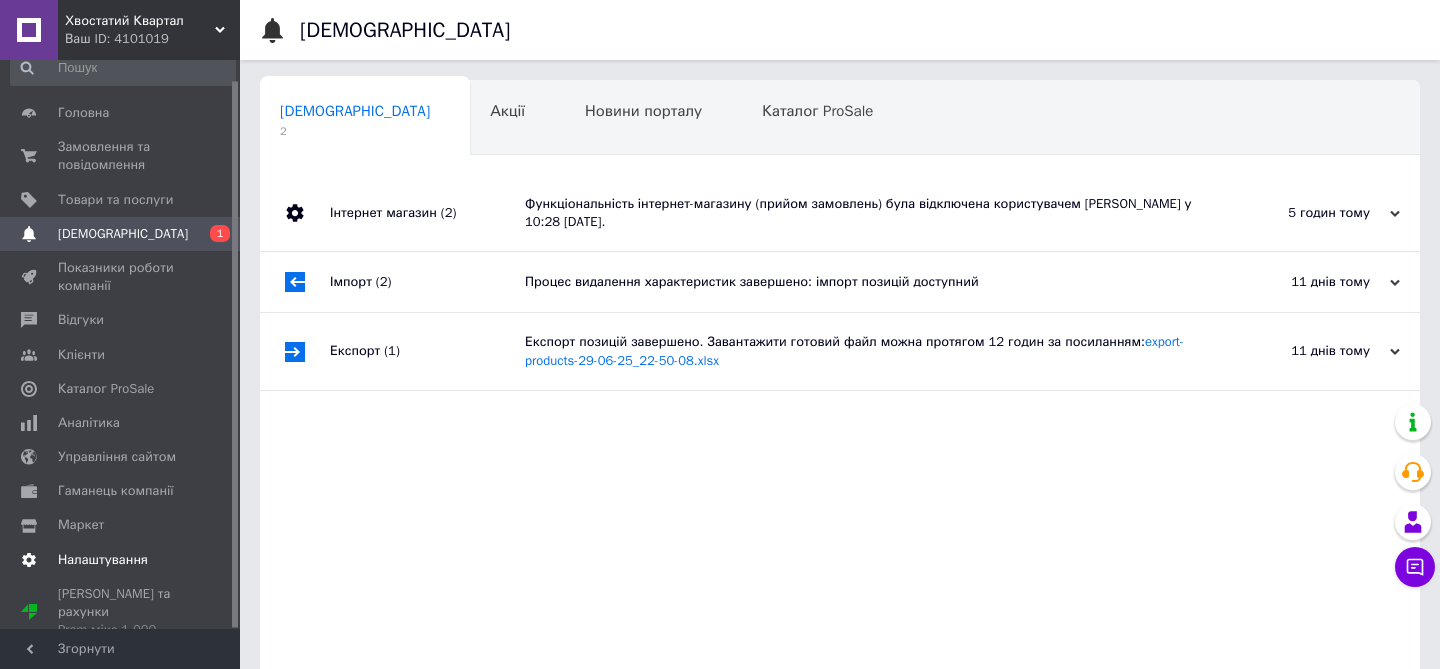 click on "Налаштування" at bounding box center [103, 560] 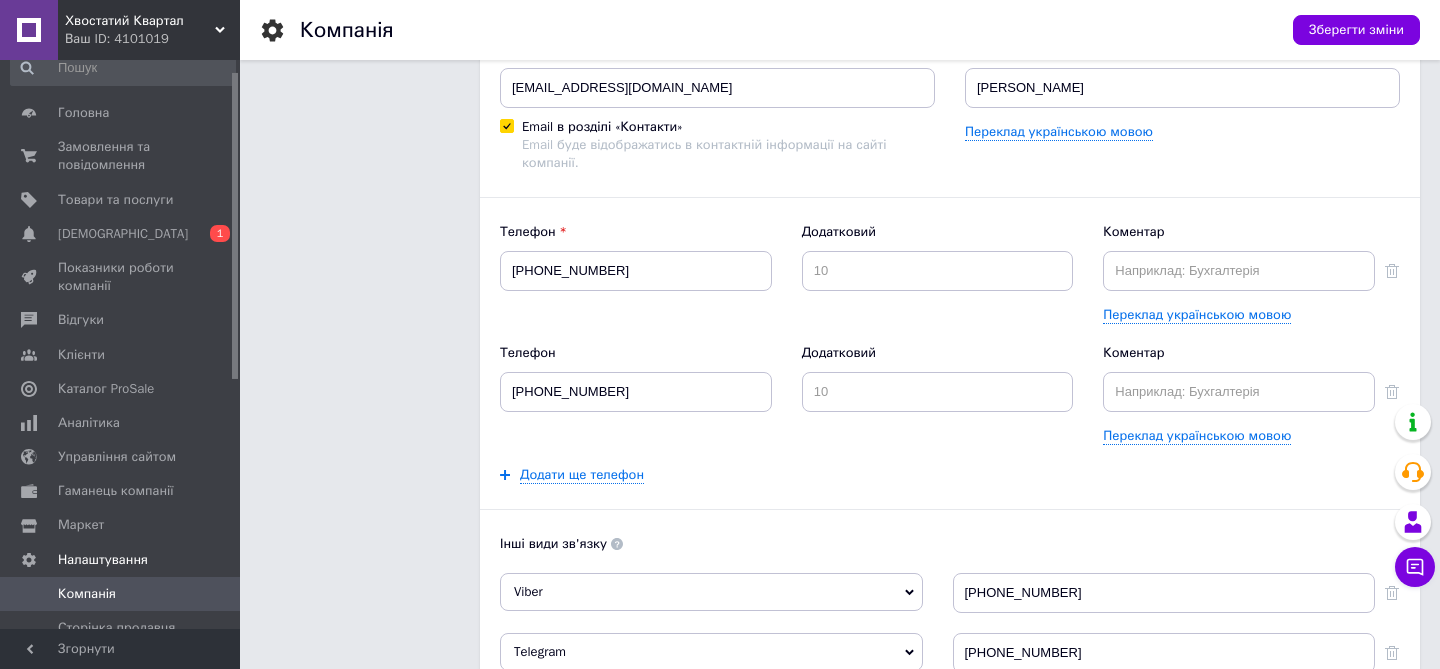 scroll, scrollTop: 0, scrollLeft: 0, axis: both 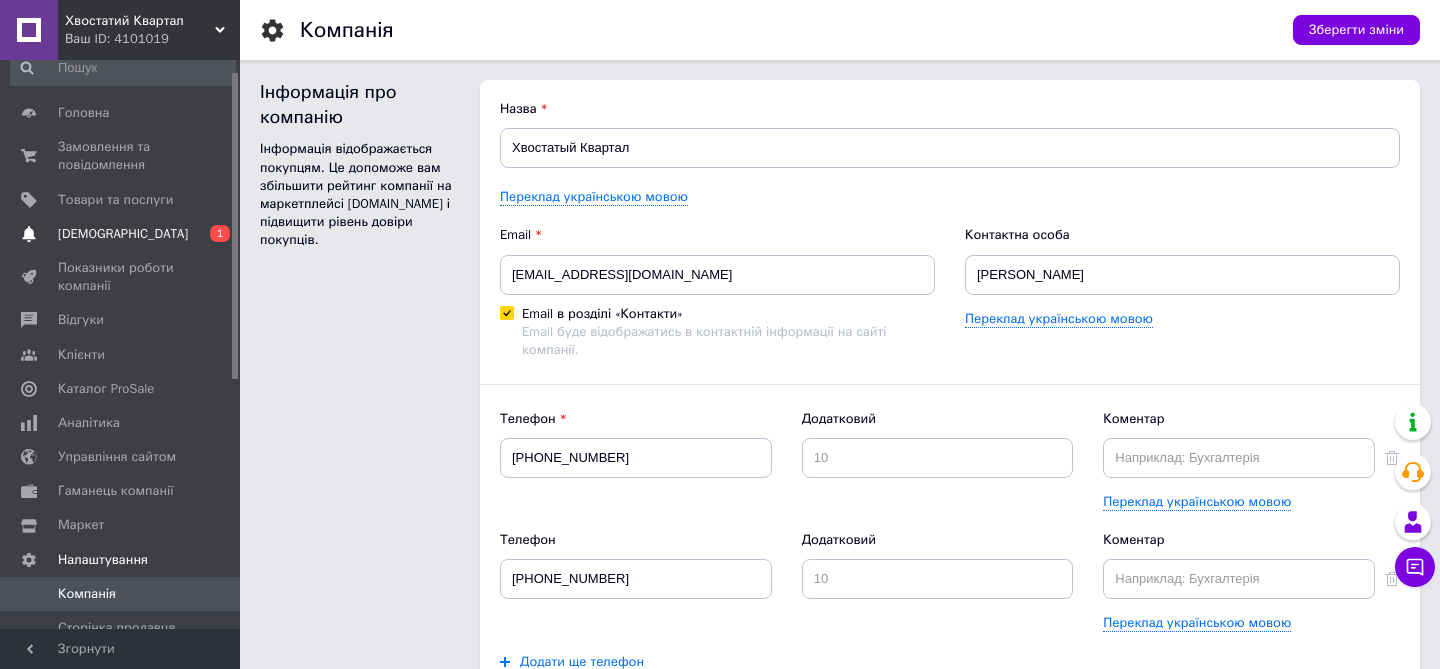 click on "0 1" at bounding box center (212, 234) 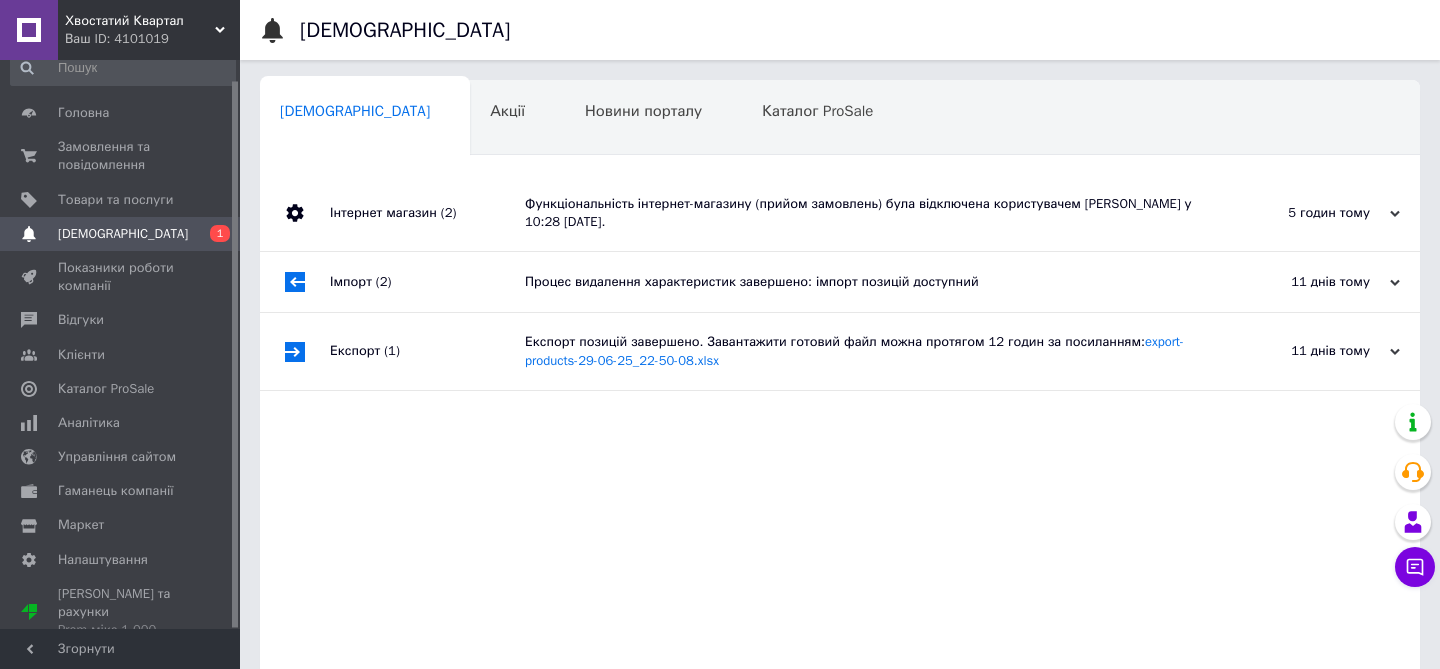 click on "Імпорт   (2)" at bounding box center [427, 282] 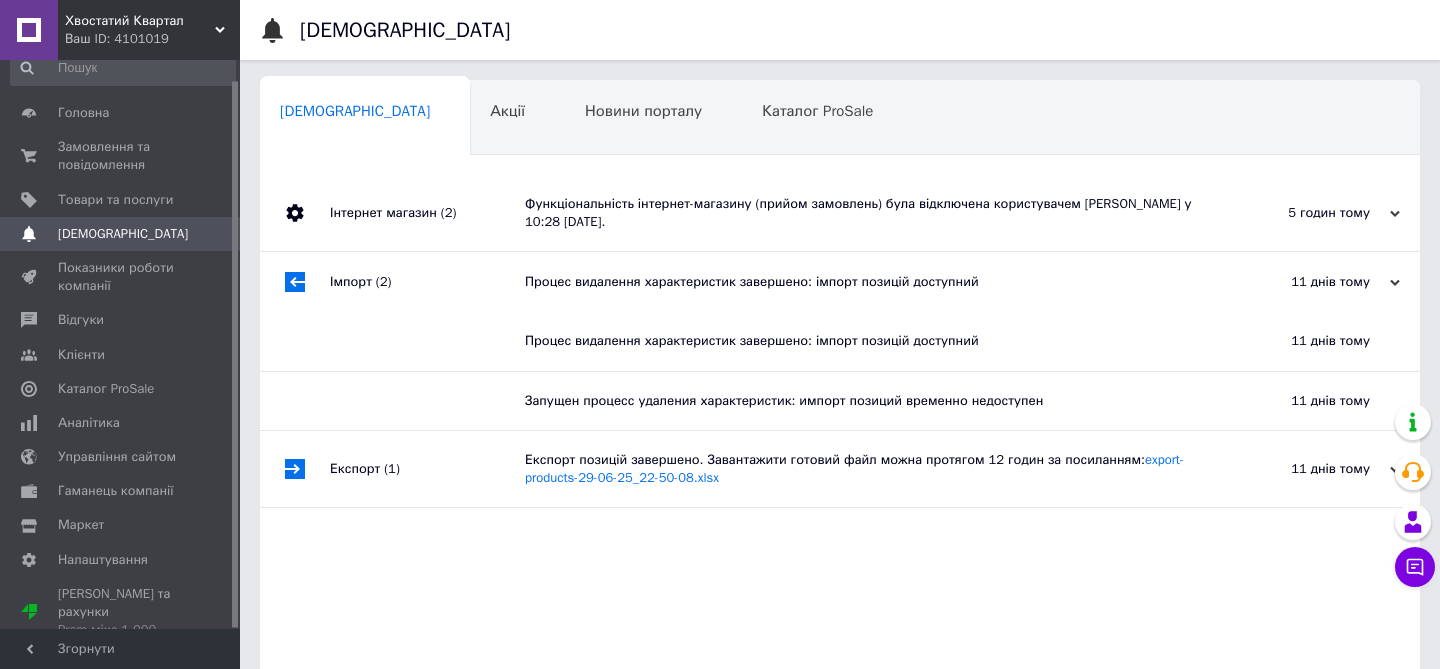 click on "Імпорт   (2)" at bounding box center [427, 282] 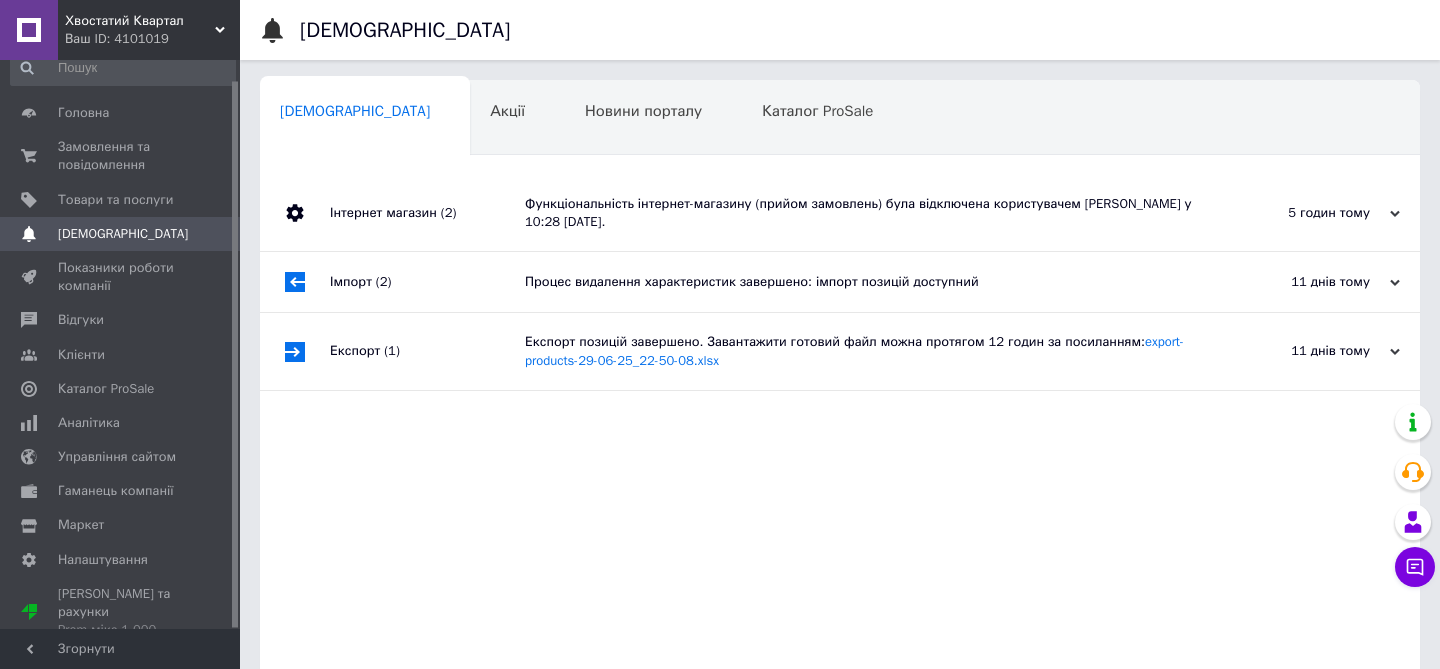click on "Імпорт   (2)" at bounding box center [427, 282] 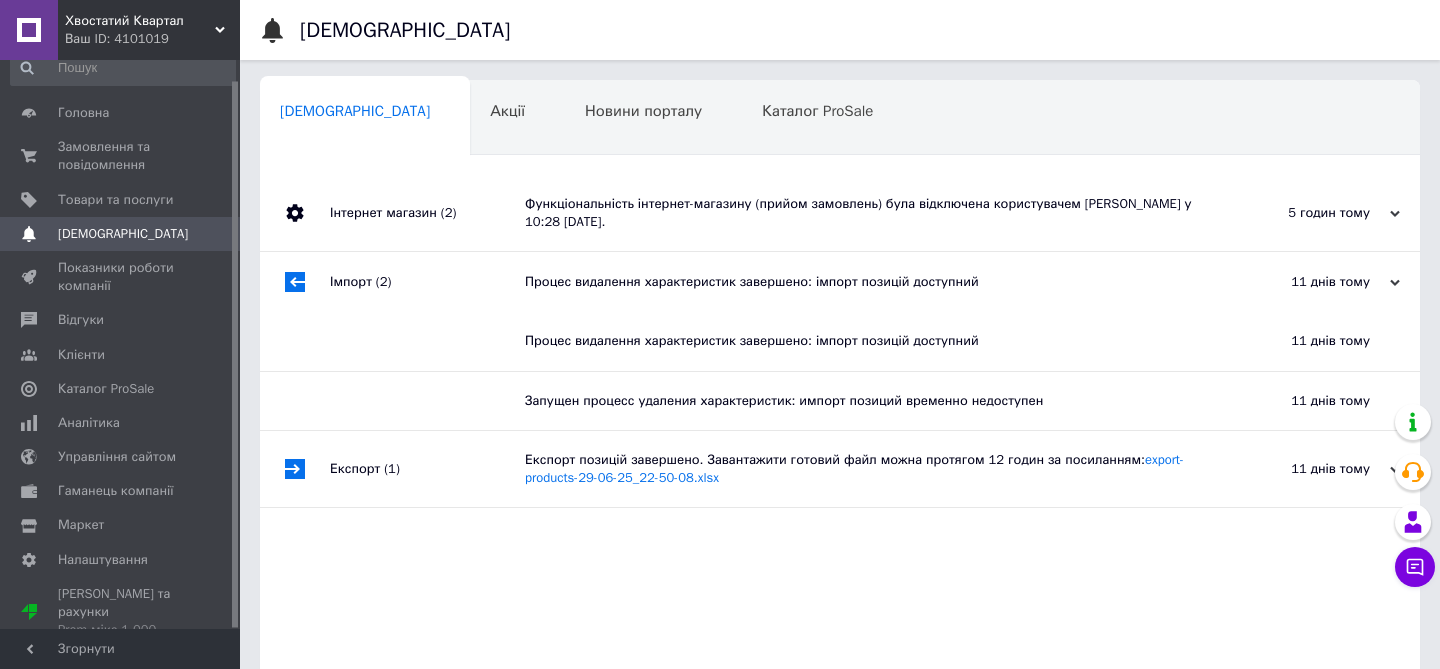 click on "Імпорт   (2)" at bounding box center (427, 282) 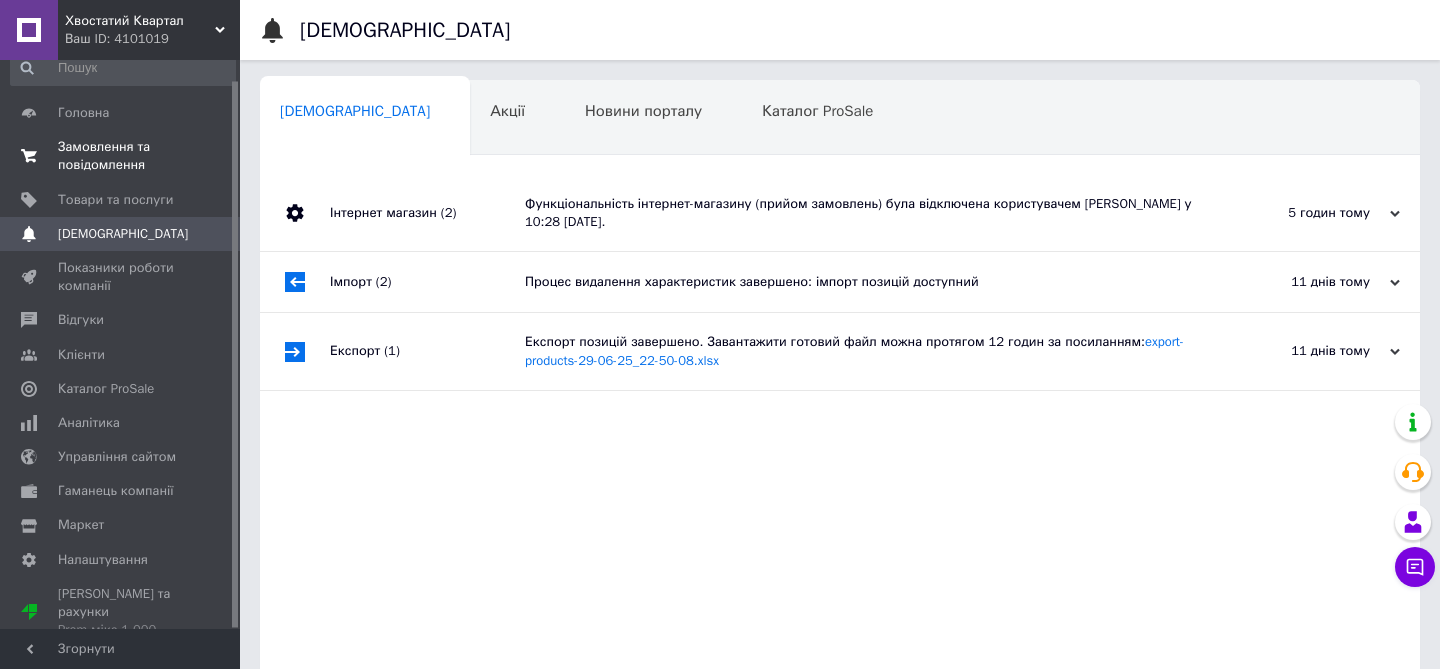 click on "Замовлення та повідомлення" at bounding box center (121, 156) 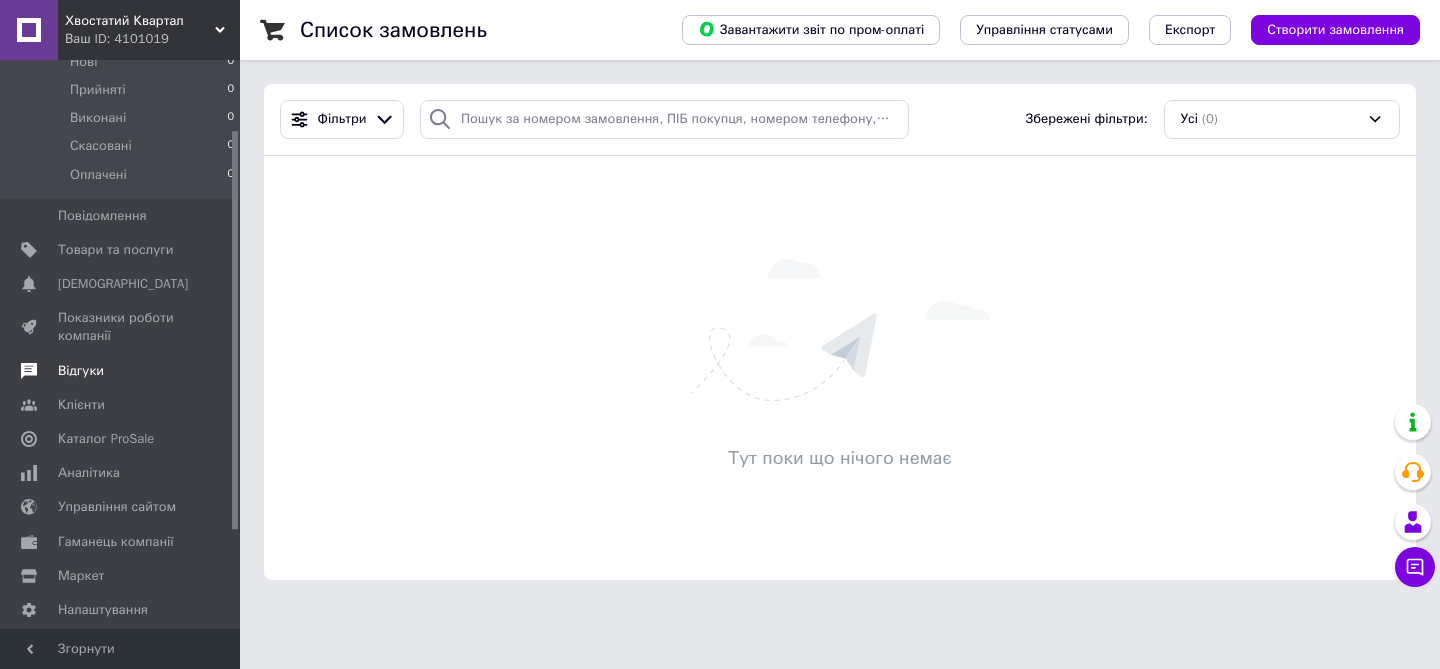 scroll, scrollTop: 195, scrollLeft: 0, axis: vertical 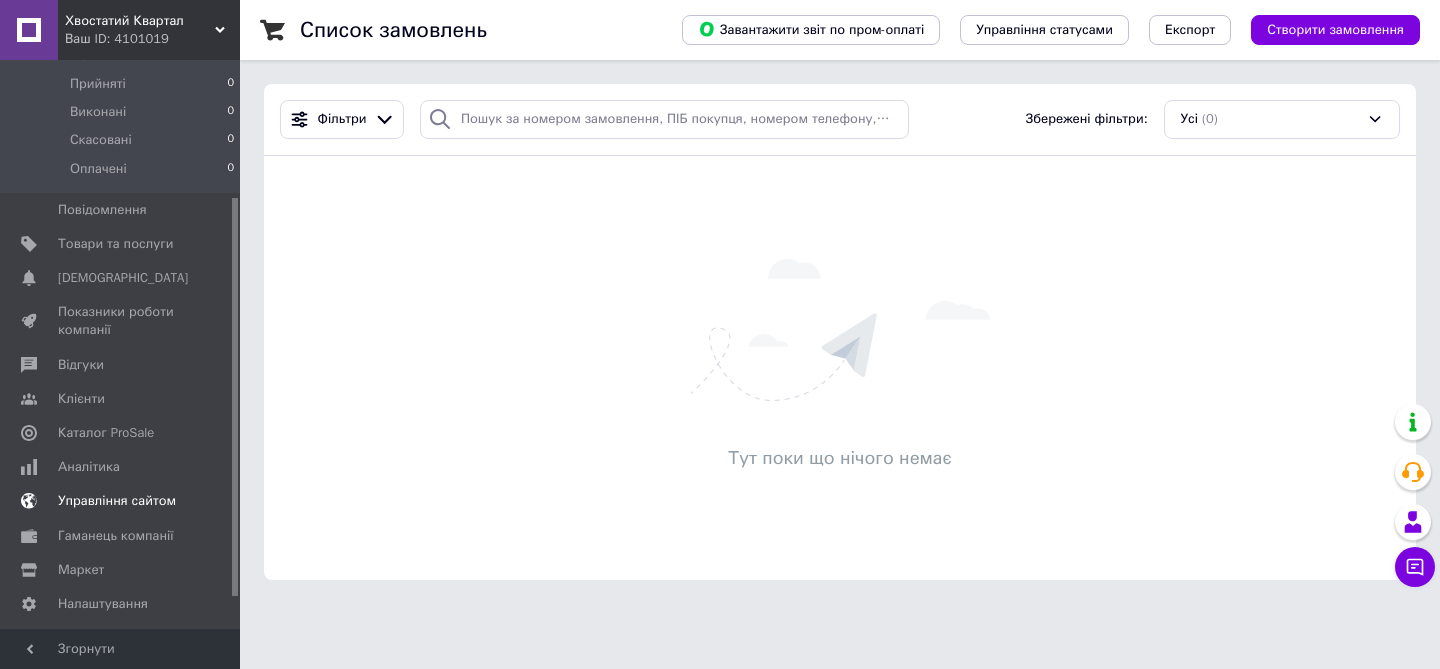 click on "Управління сайтом" at bounding box center [123, 501] 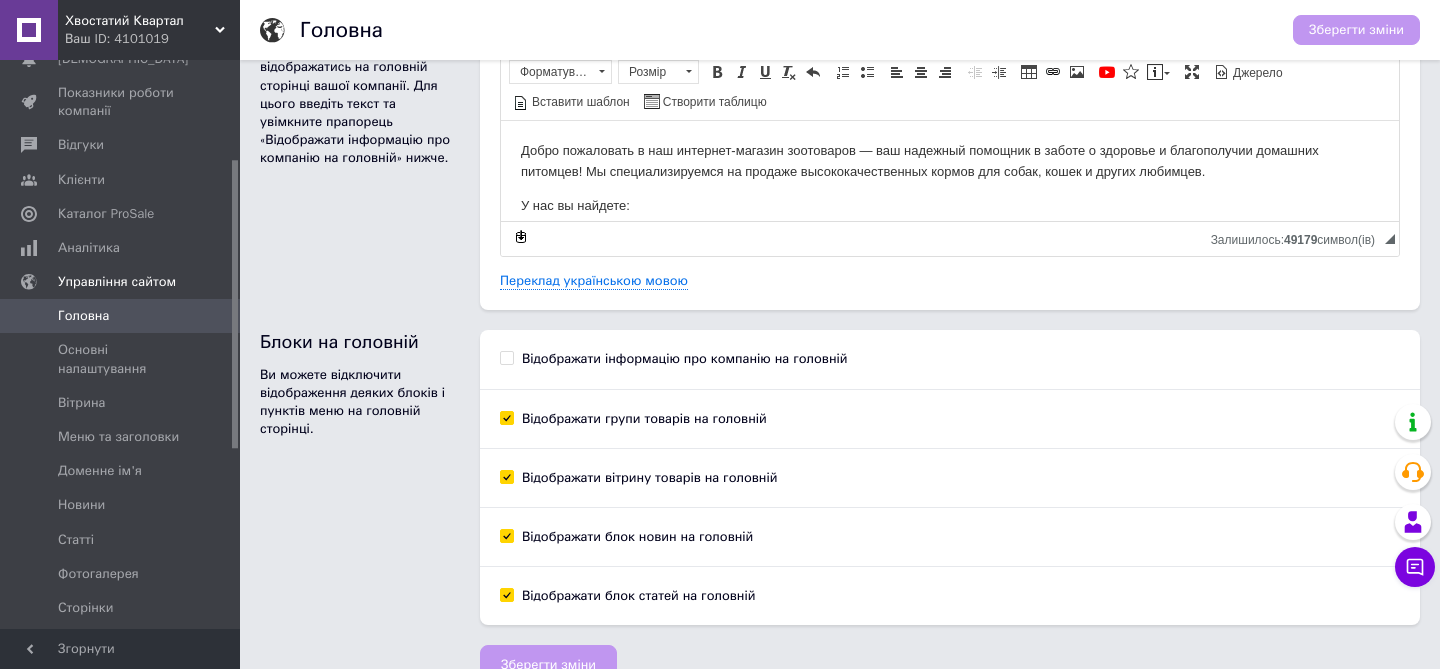 scroll, scrollTop: 58, scrollLeft: 0, axis: vertical 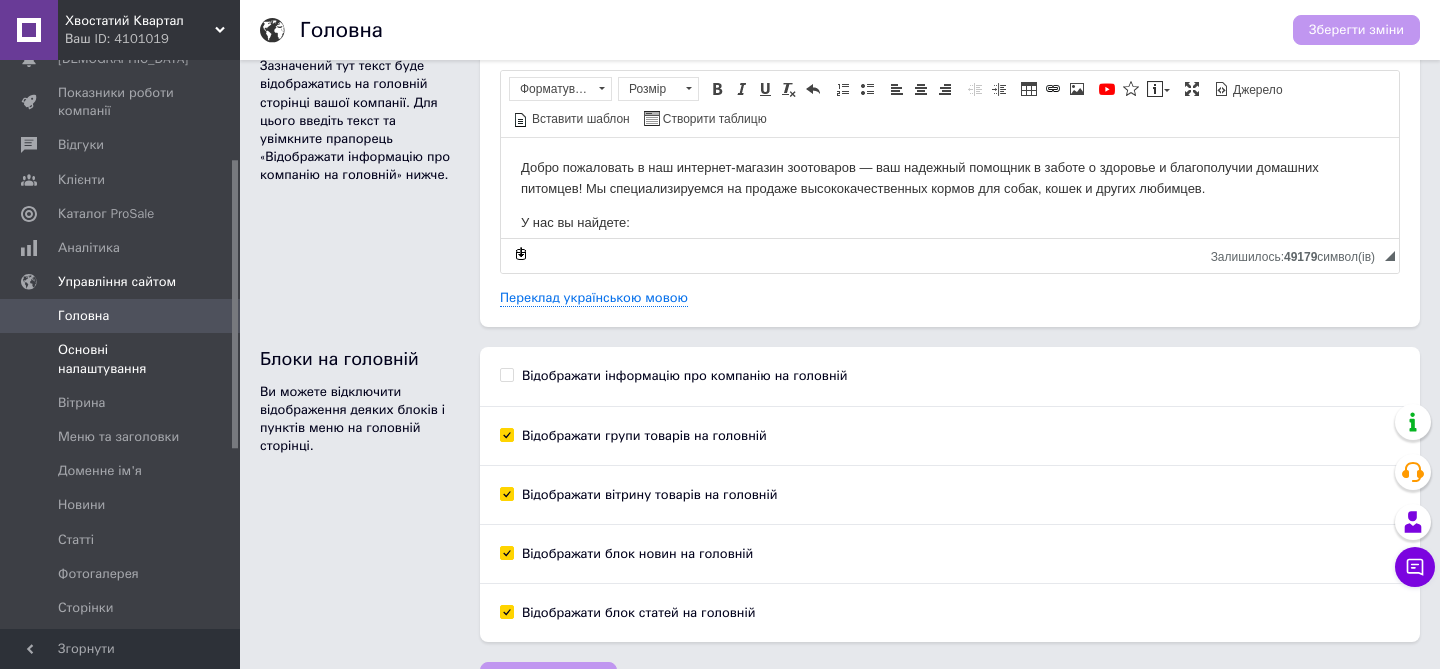 click on "Основні налаштування" at bounding box center [121, 359] 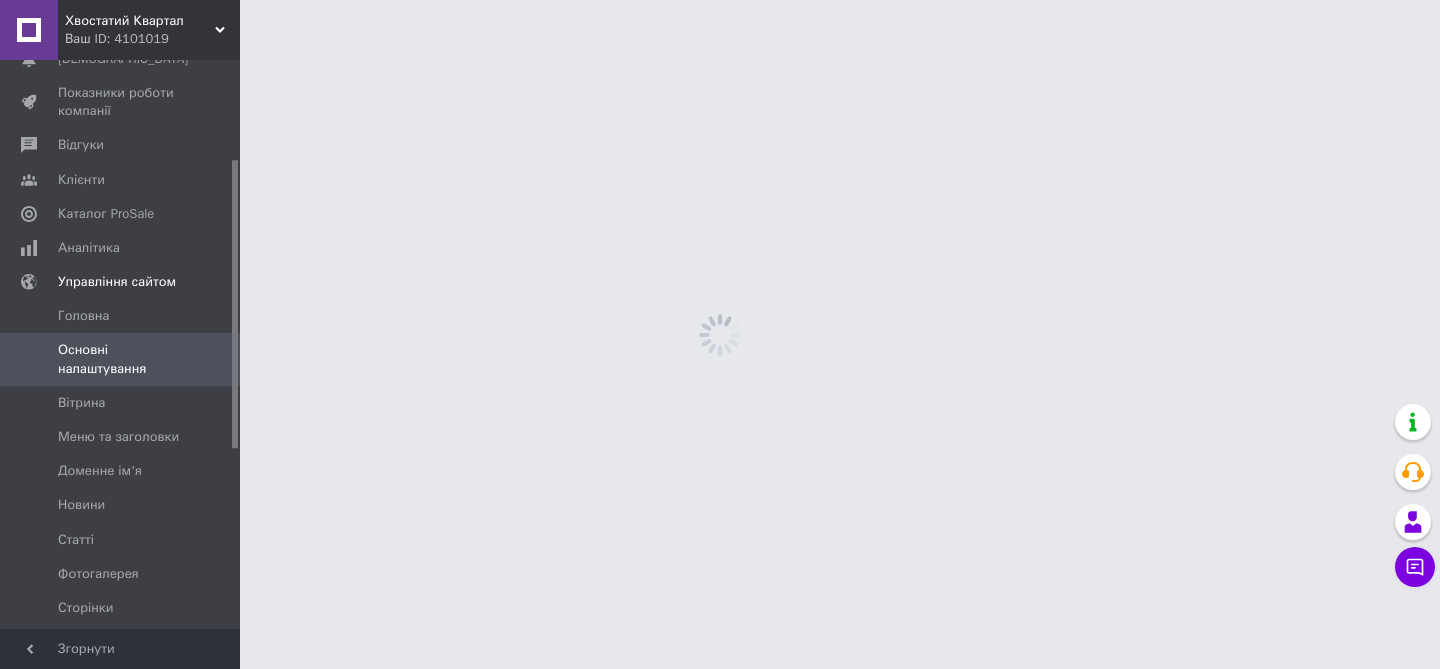 scroll, scrollTop: 0, scrollLeft: 0, axis: both 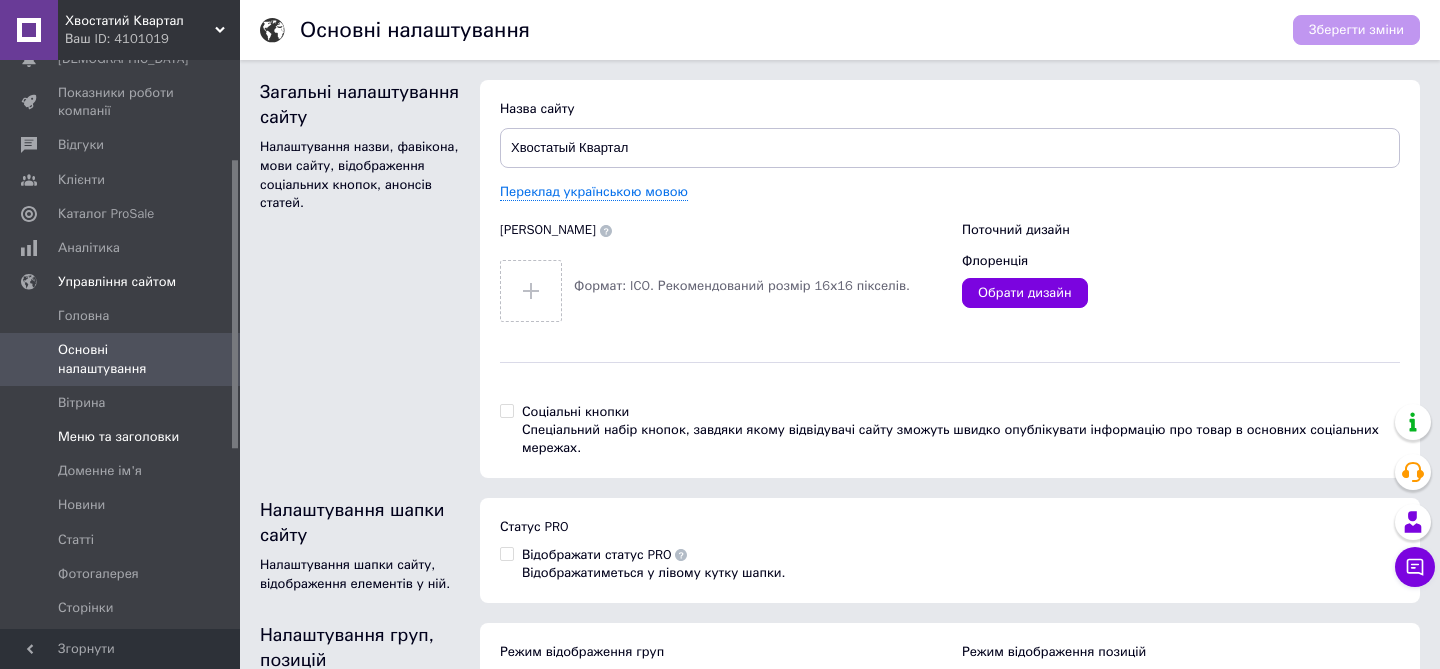 click on "Меню та заголовки" at bounding box center [118, 437] 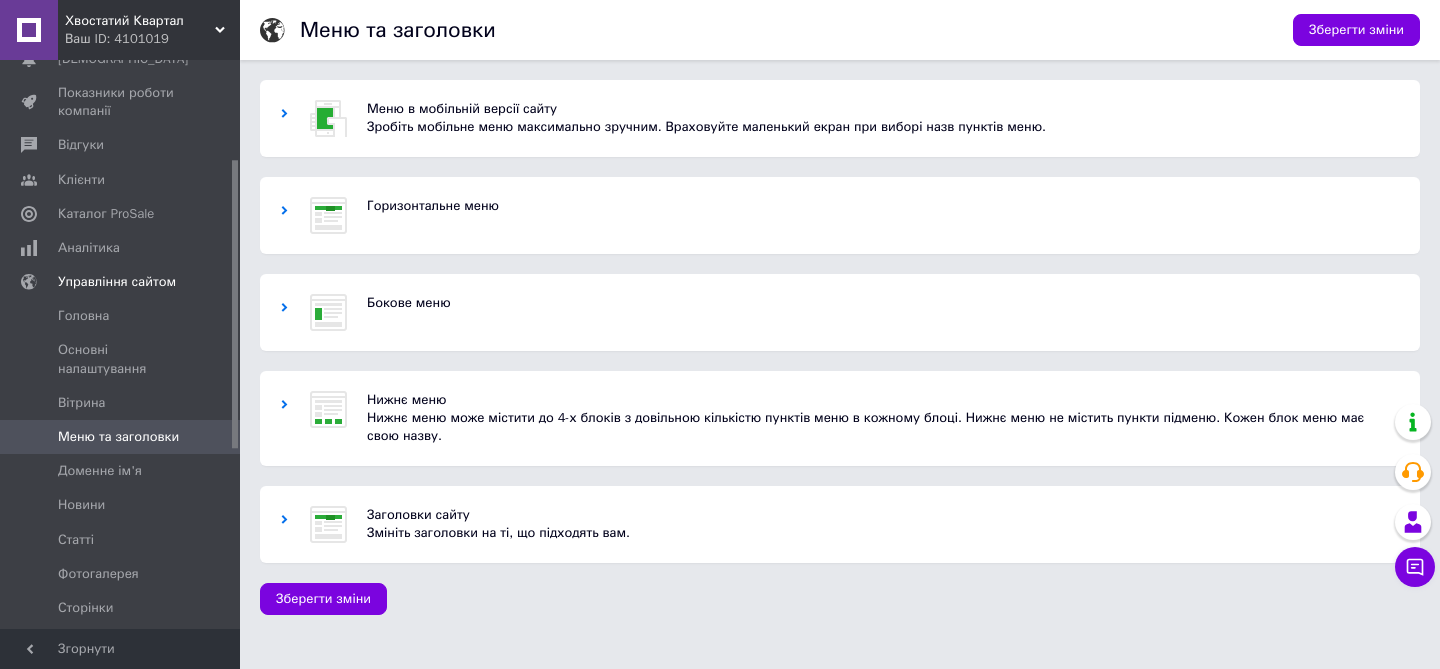 click 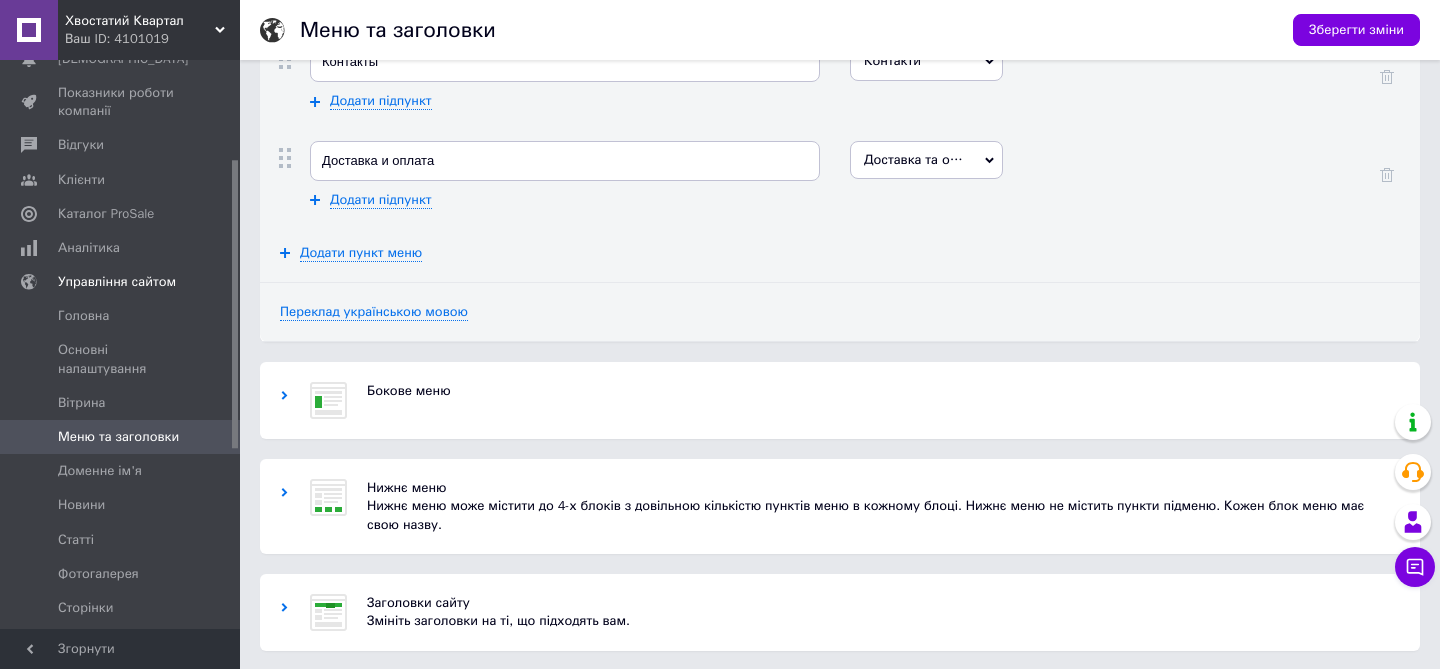 scroll, scrollTop: 597, scrollLeft: 0, axis: vertical 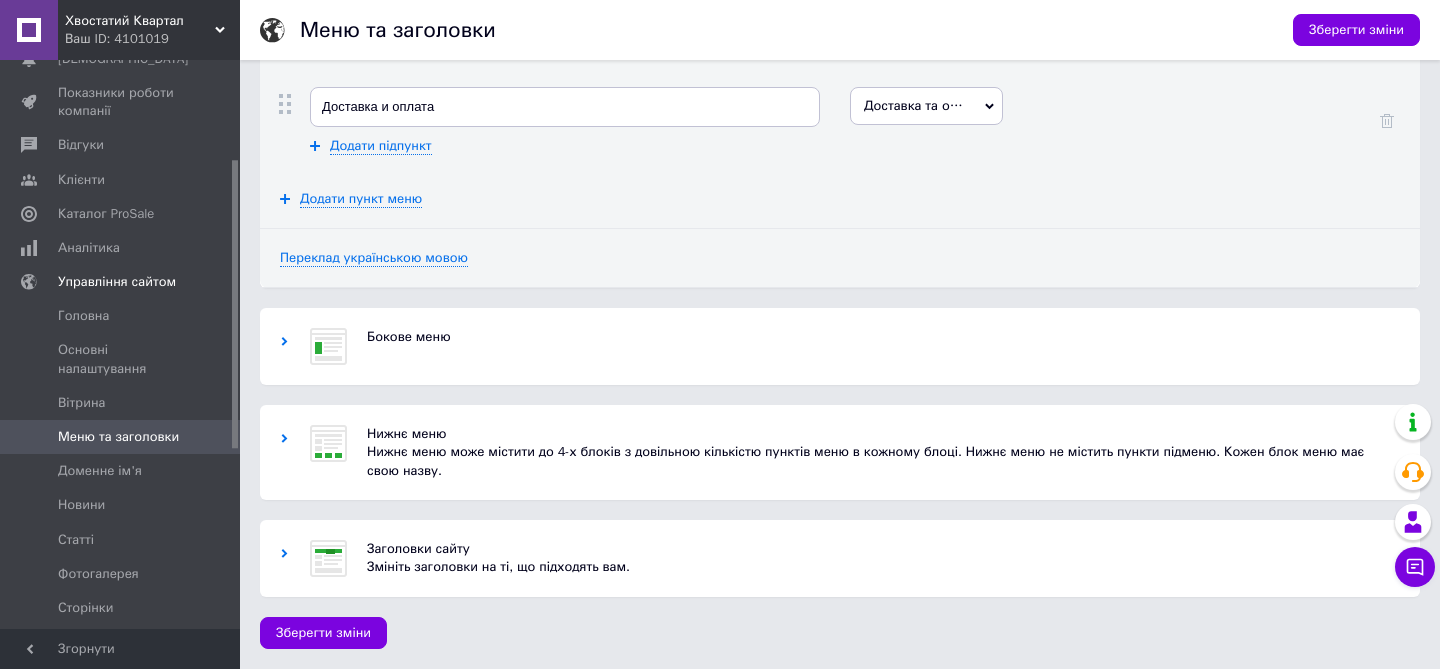 click on "Заголовки сайту Змініть заголовки на ті, що підходять вам." at bounding box center [840, 558] 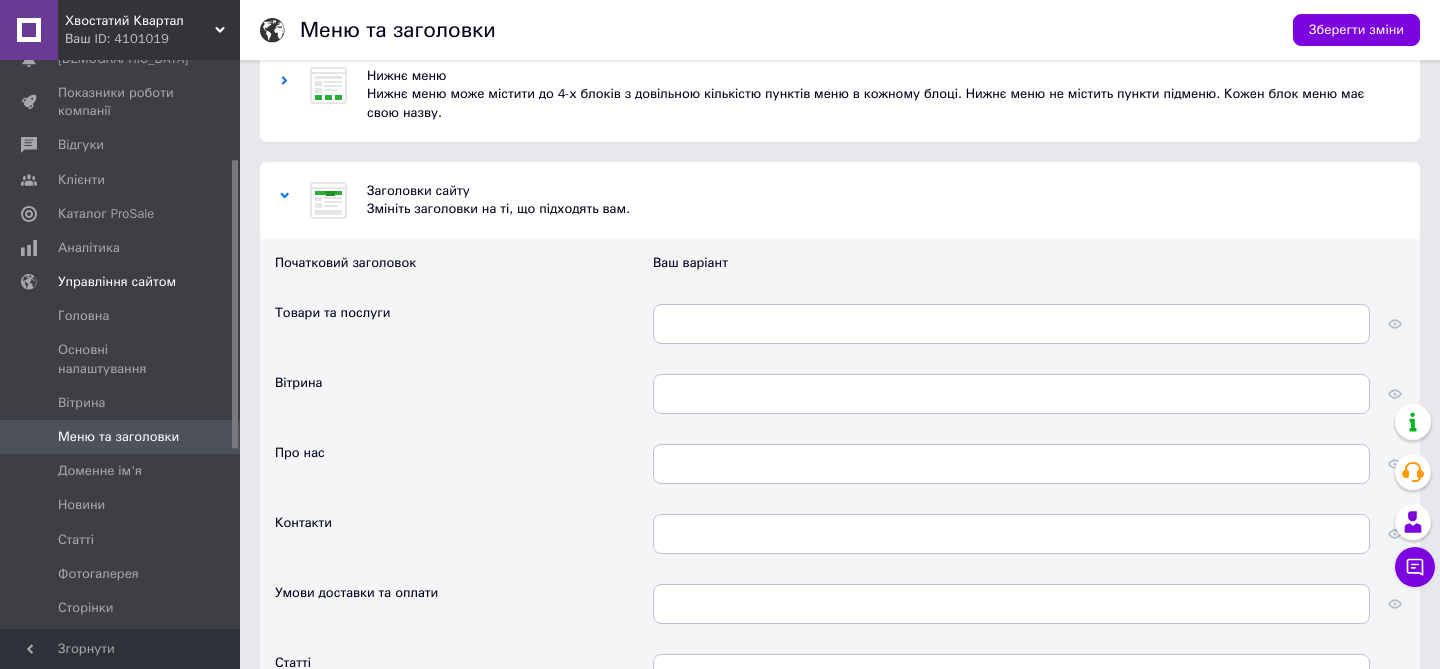 scroll, scrollTop: 1009, scrollLeft: 0, axis: vertical 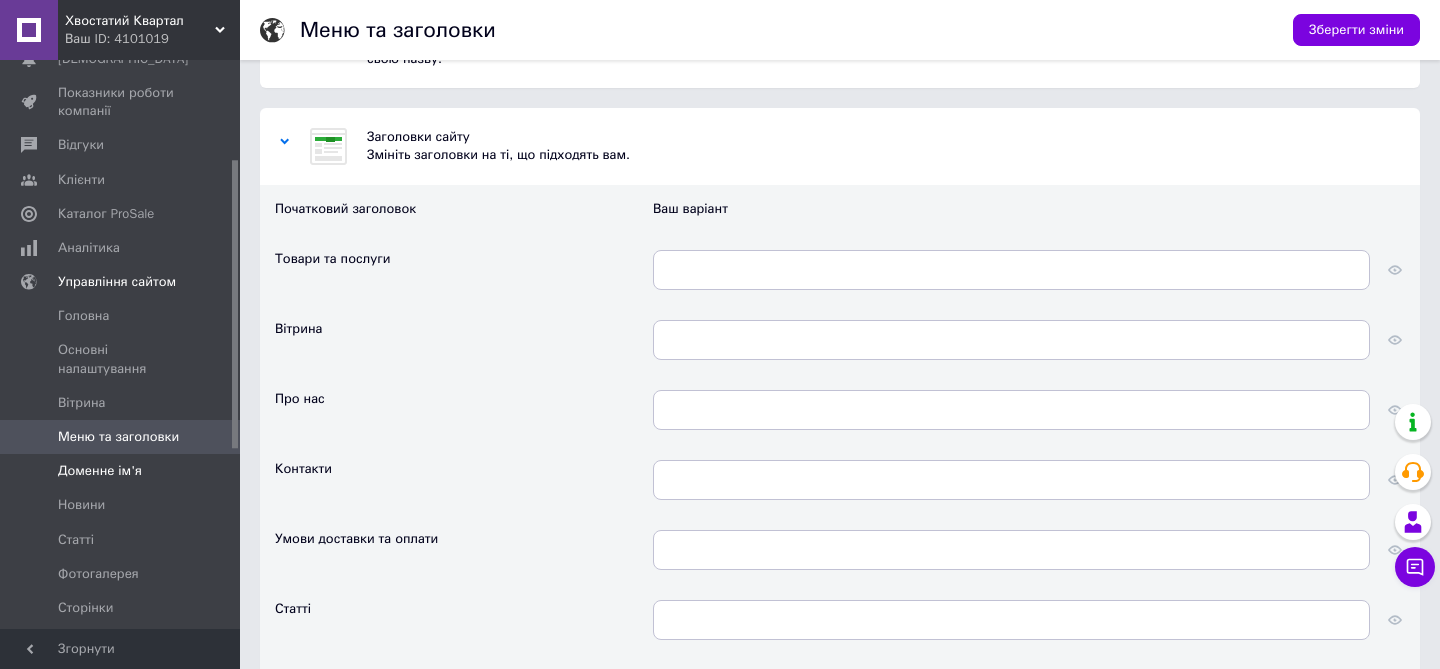 click on "Доменне ім'я" at bounding box center [121, 471] 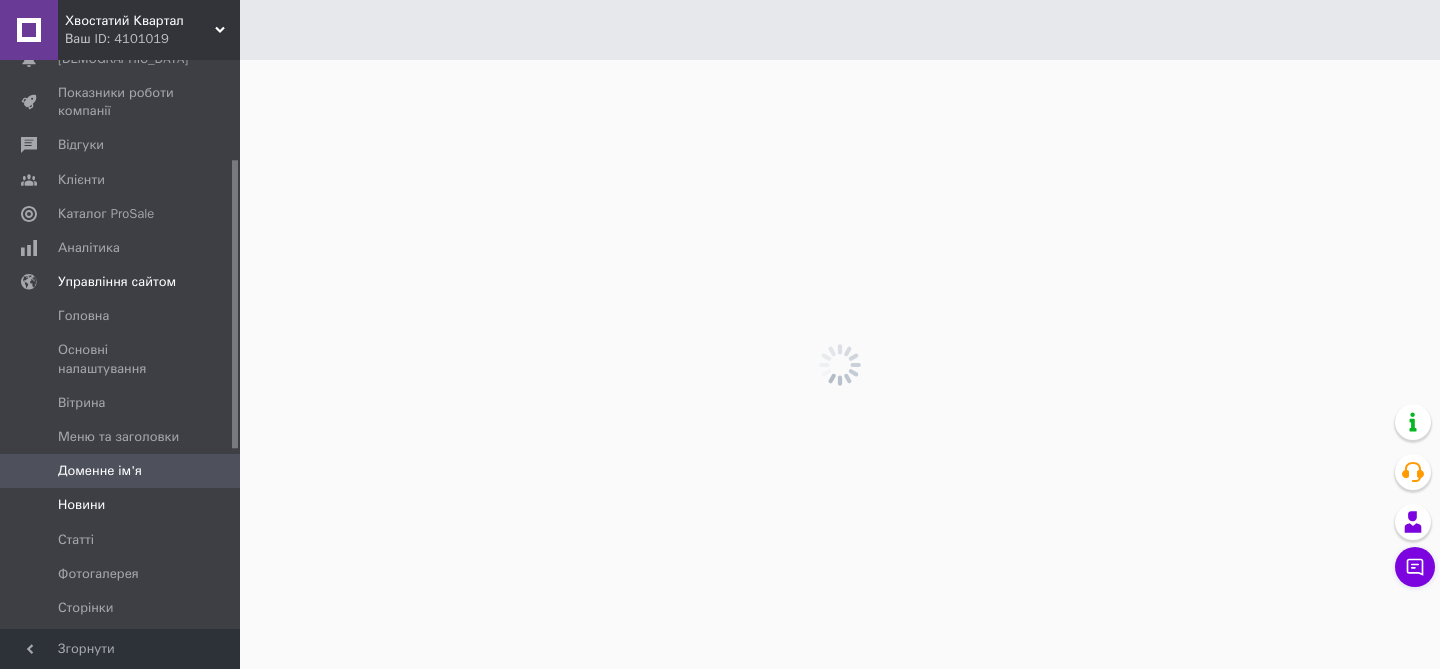 click on "Новини" at bounding box center (123, 505) 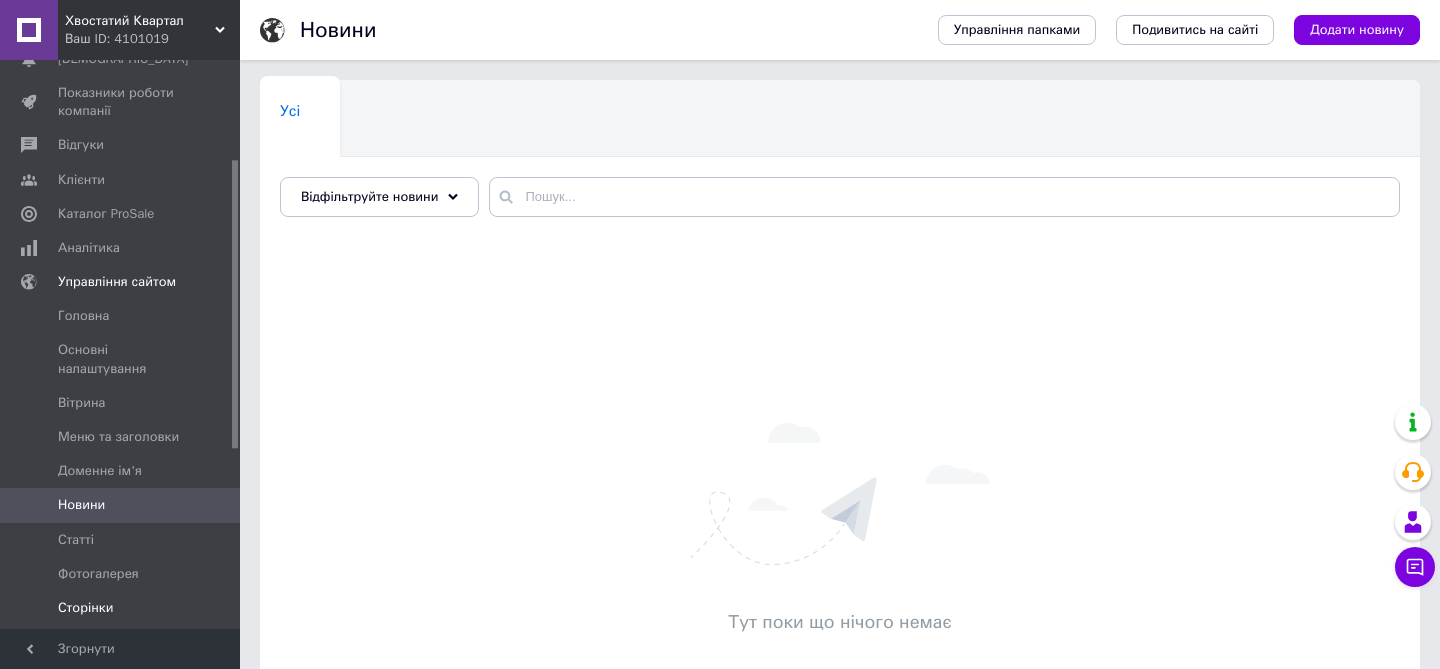 click on "Сторінки" at bounding box center [121, 608] 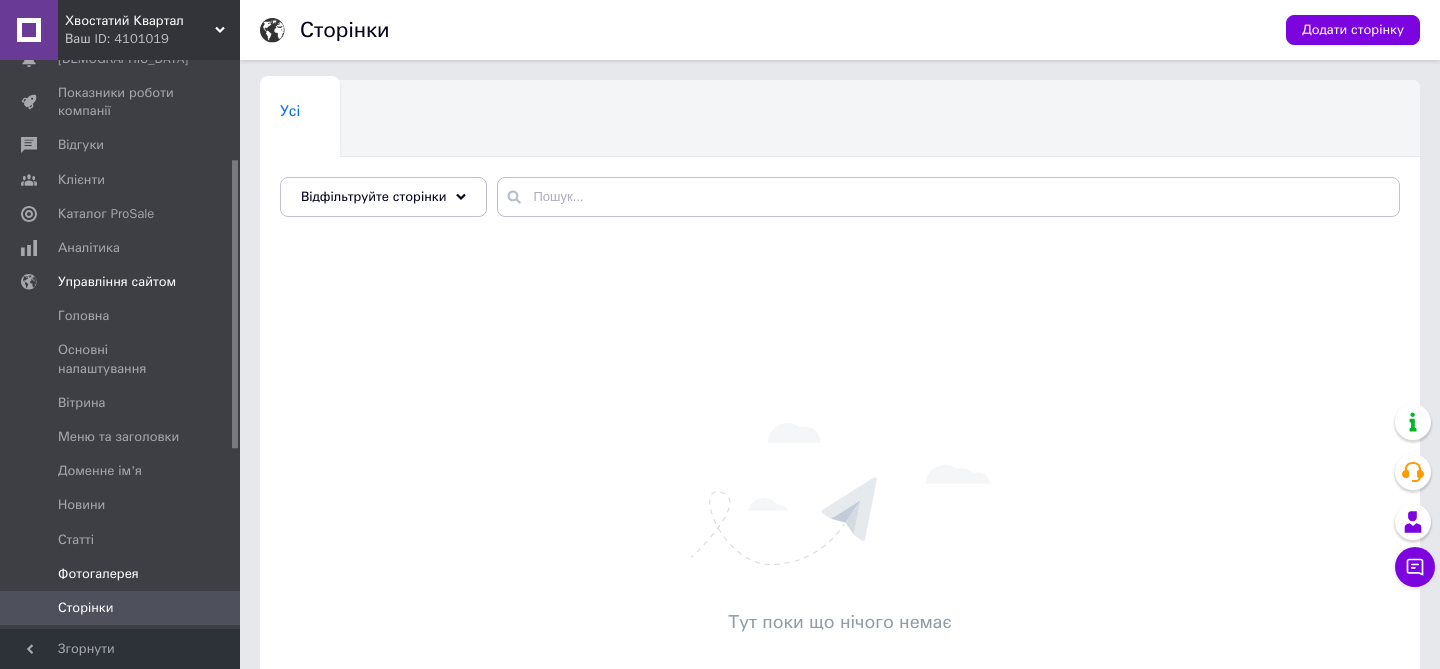 click on "Фотогалерея" at bounding box center (121, 574) 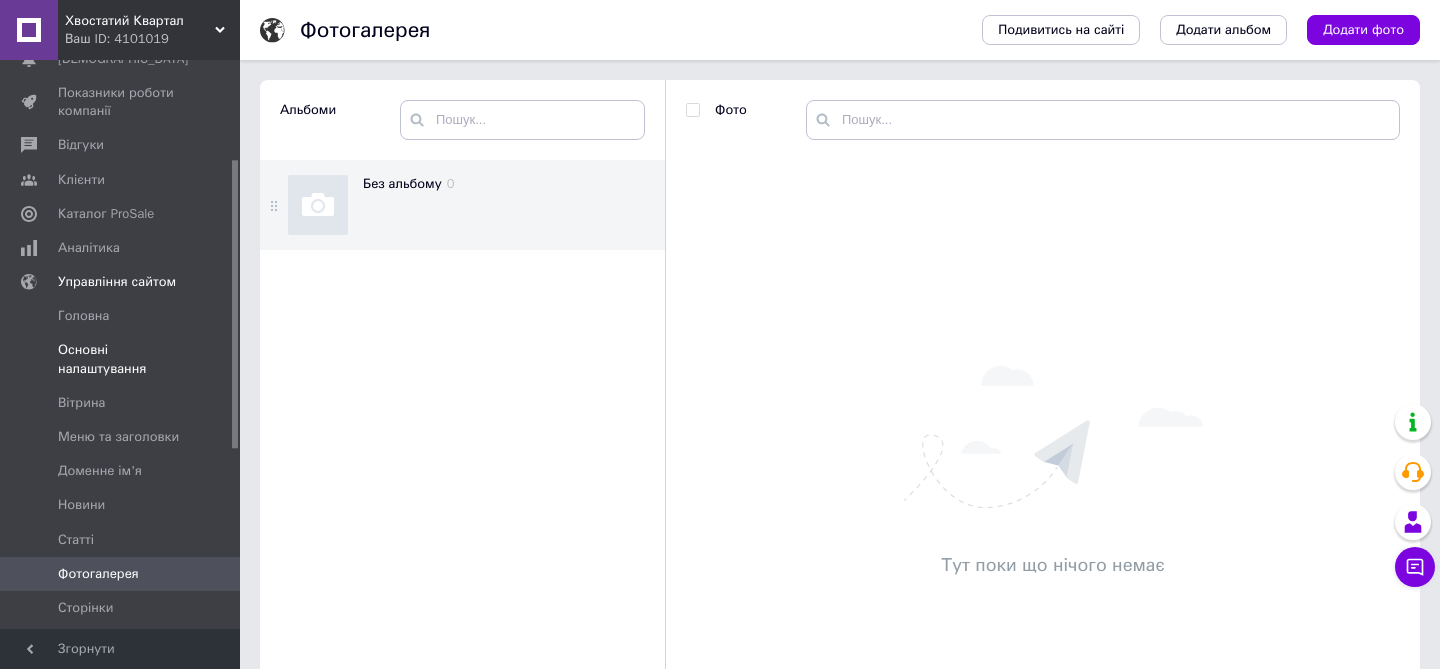 click on "Основні налаштування" at bounding box center [123, 359] 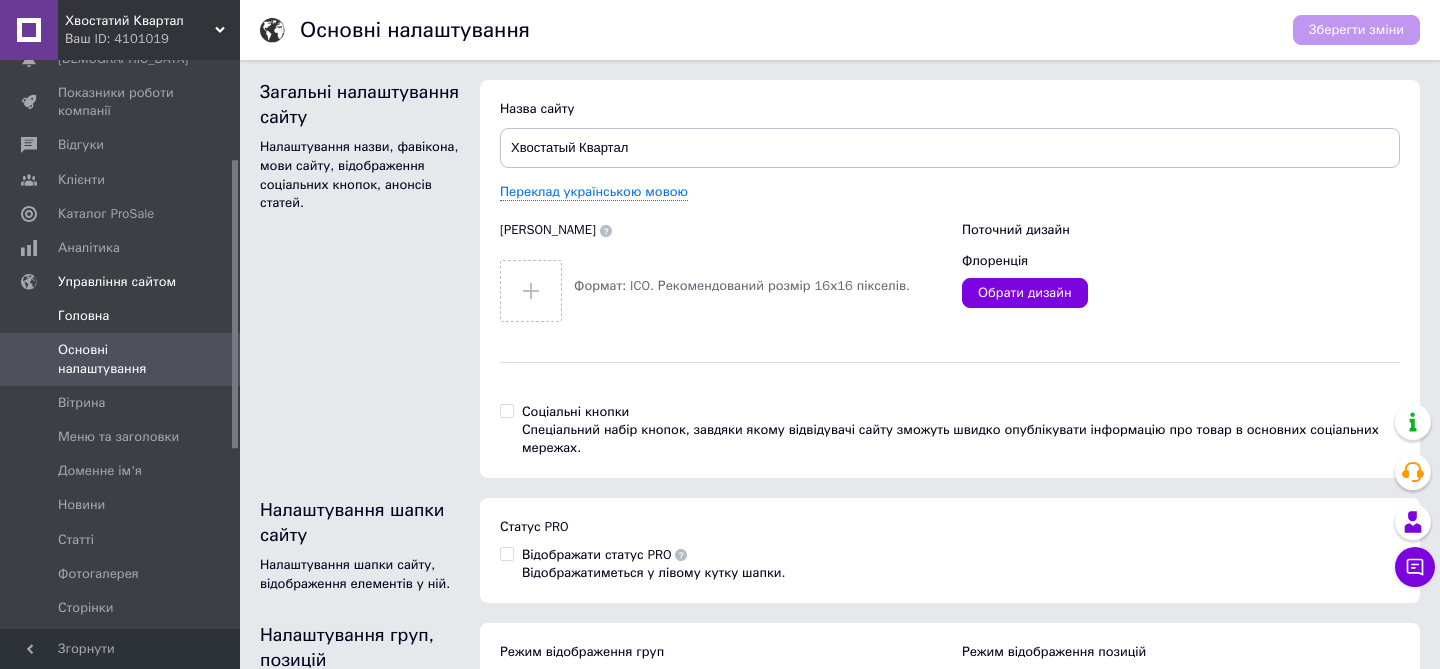 click on "Головна" at bounding box center [121, 316] 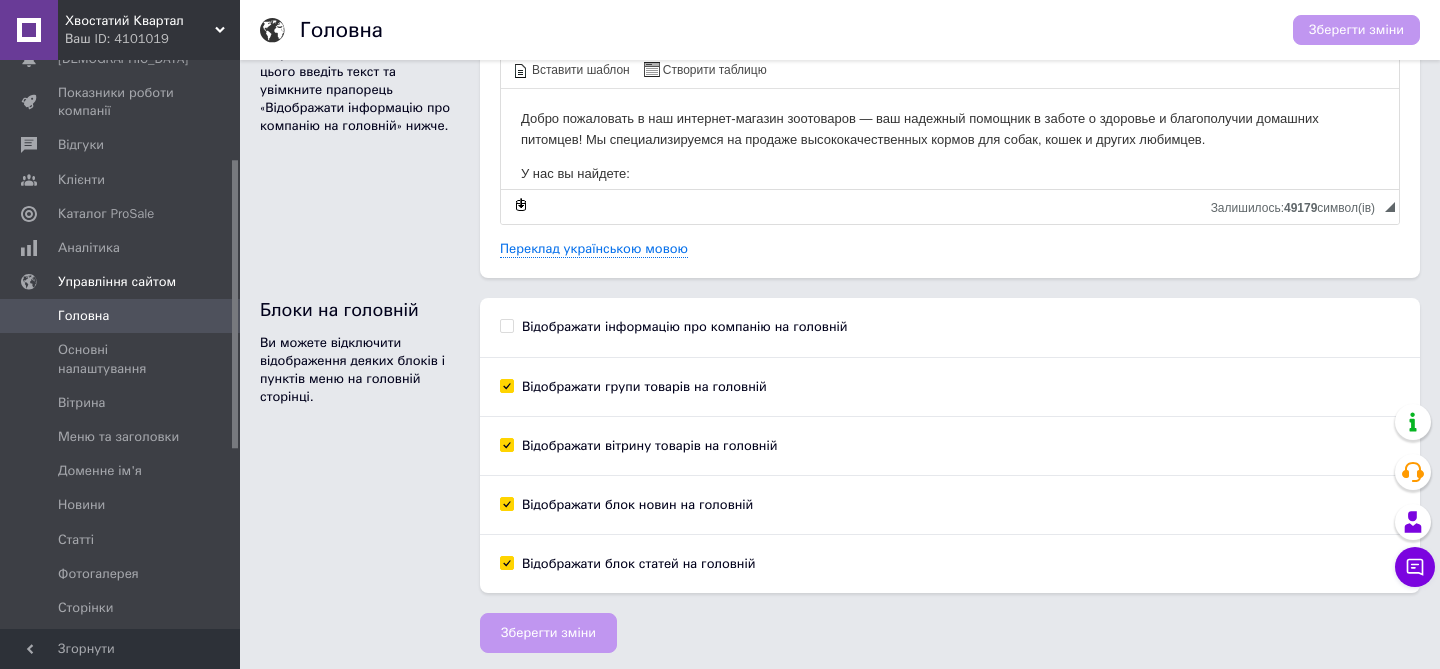 scroll, scrollTop: 111, scrollLeft: 0, axis: vertical 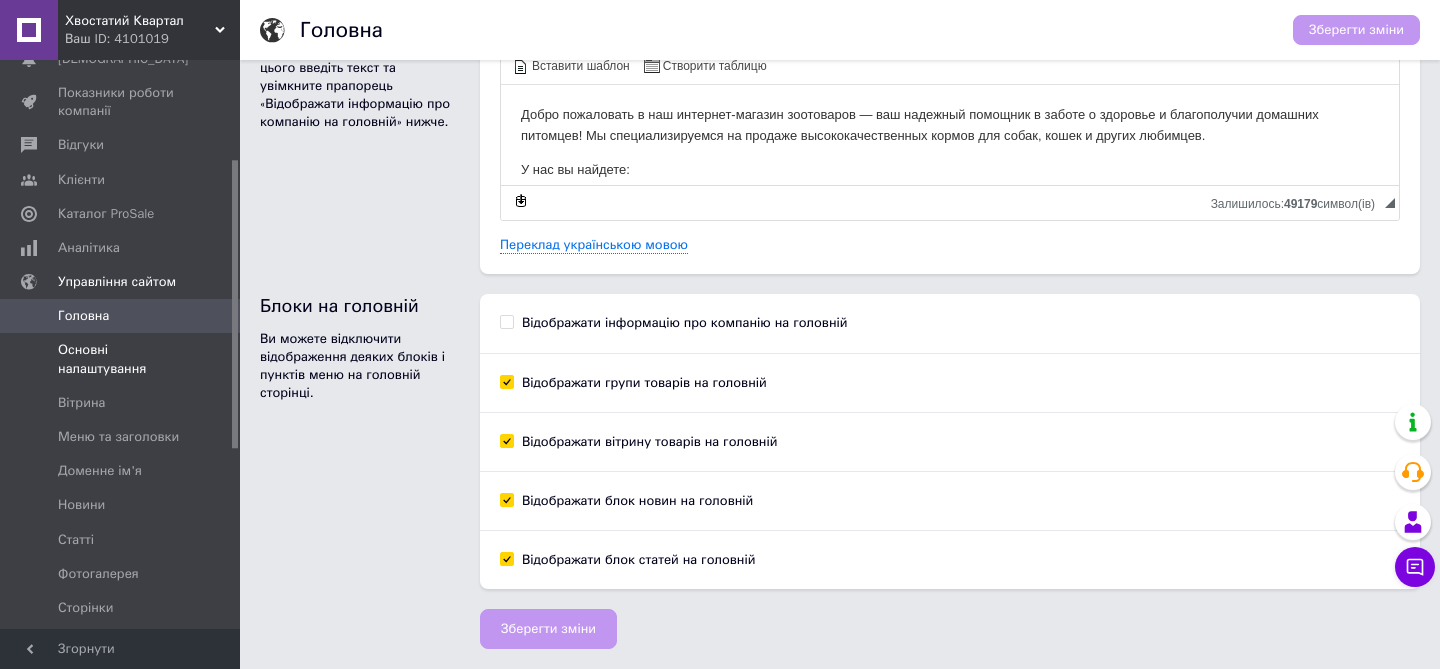 click on "Основні налаштування" at bounding box center (121, 359) 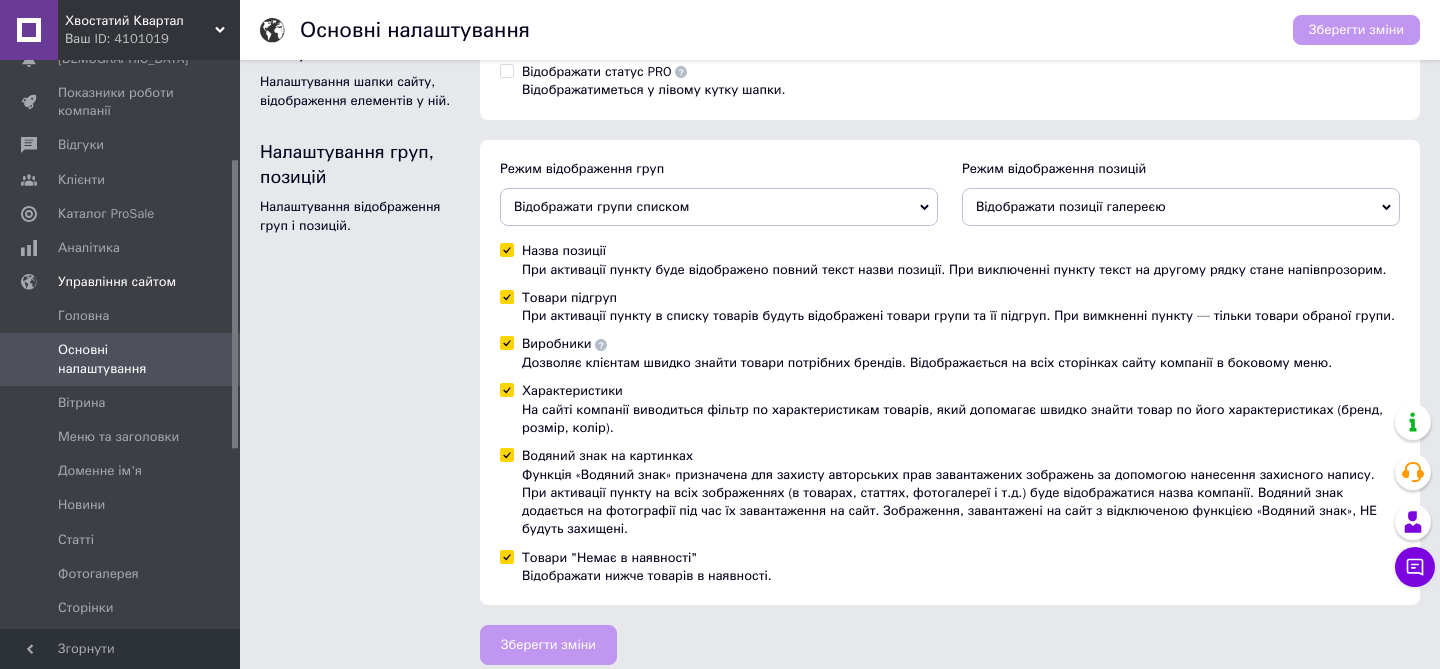 scroll, scrollTop: 517, scrollLeft: 0, axis: vertical 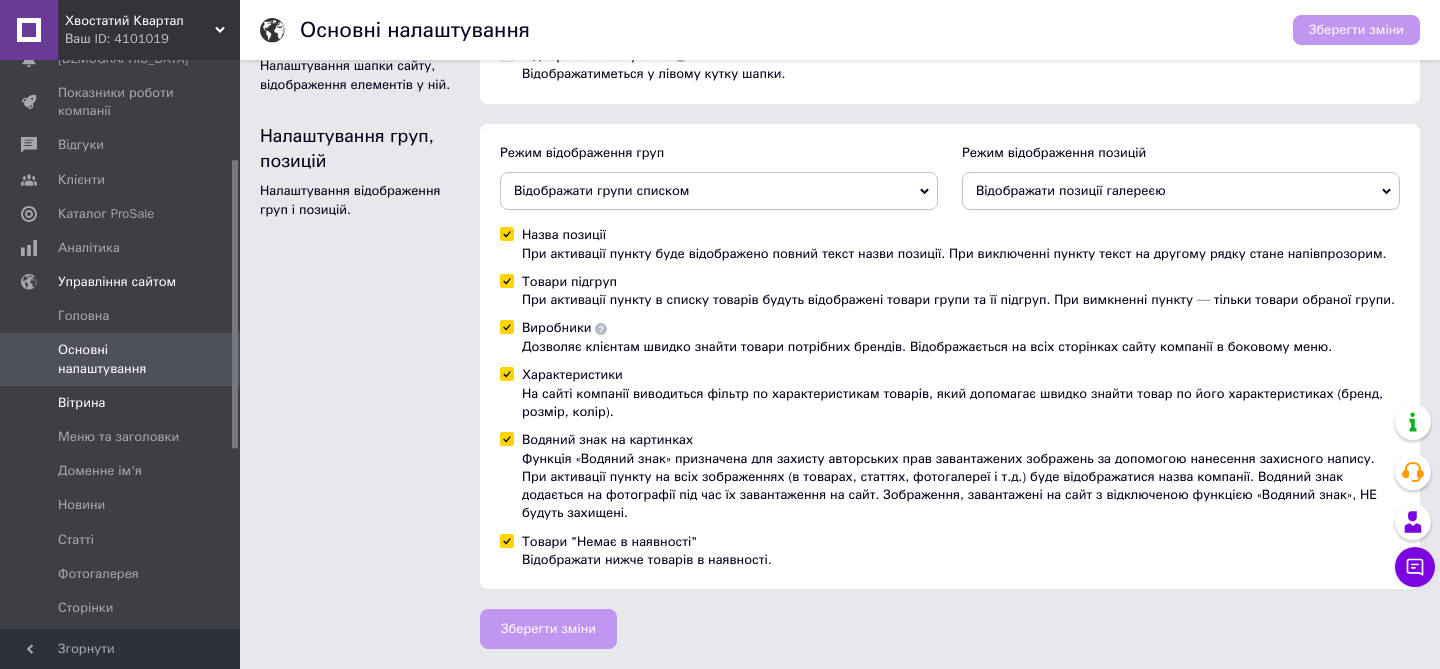 click on "Вітрина" at bounding box center [121, 403] 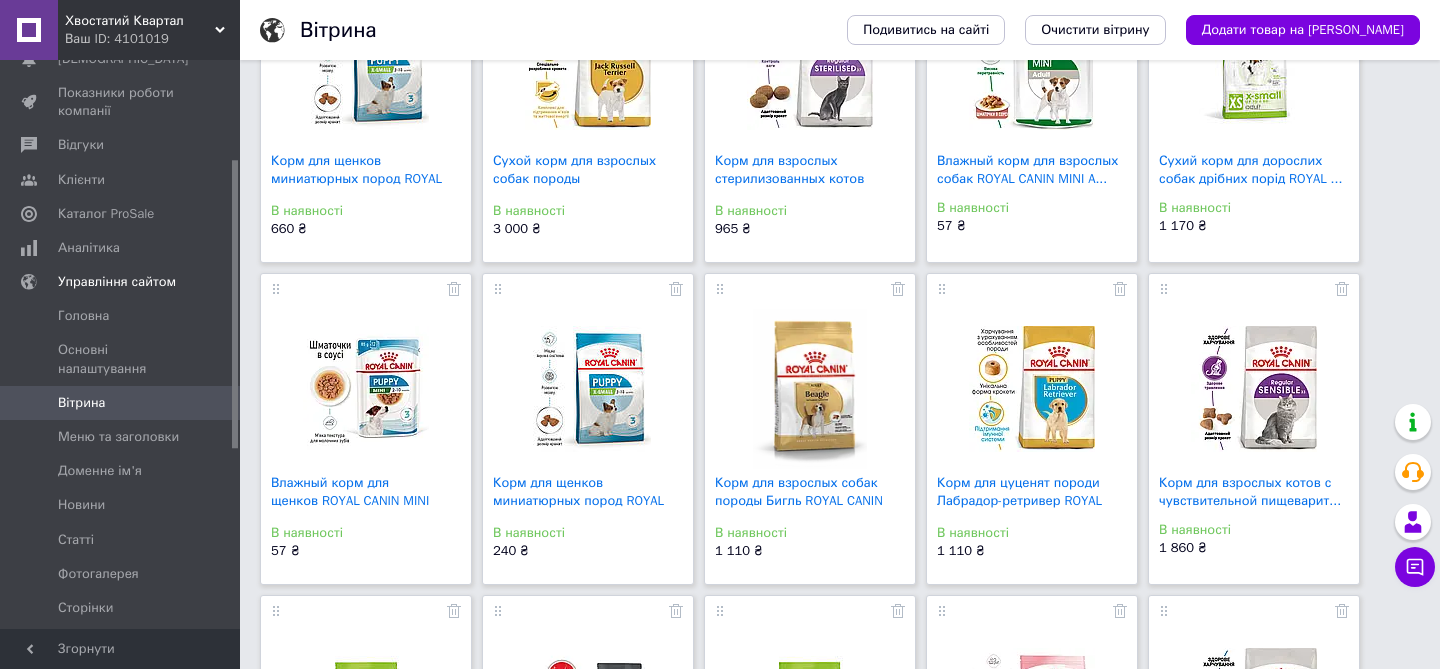 scroll, scrollTop: 0, scrollLeft: 0, axis: both 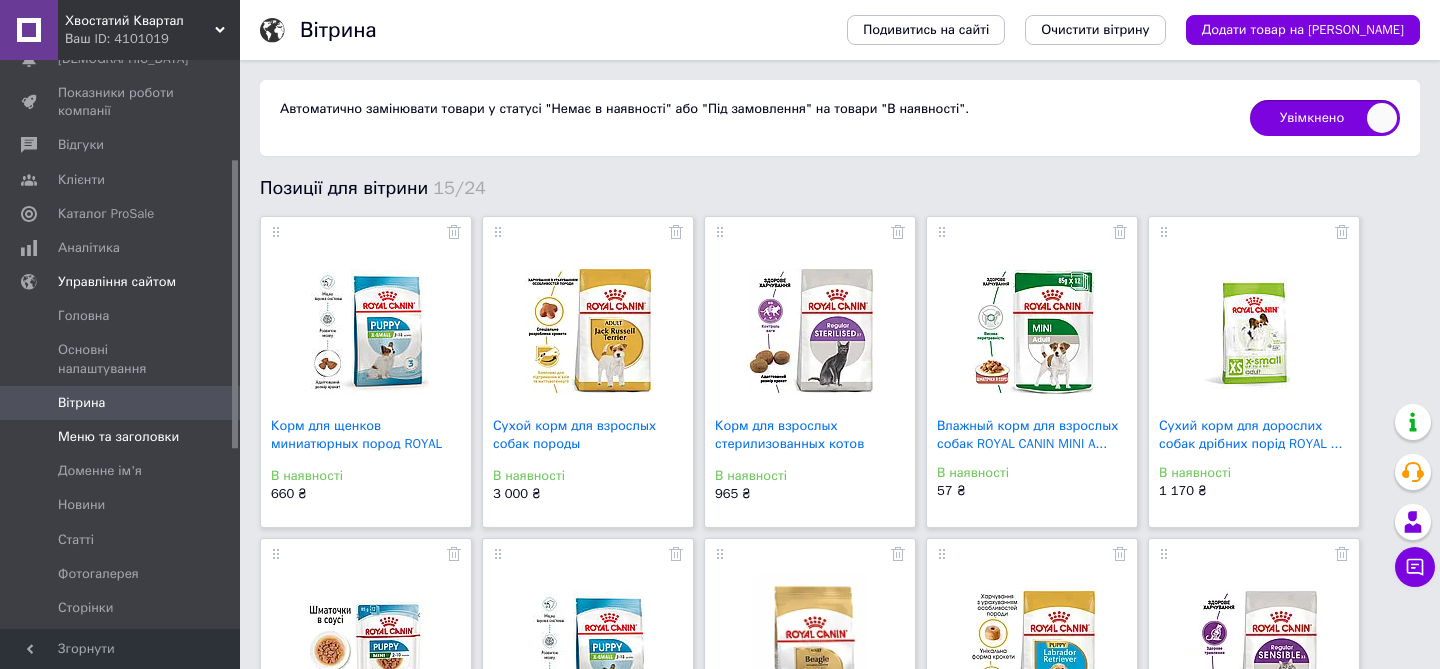 click on "Меню та заголовки" at bounding box center (118, 437) 